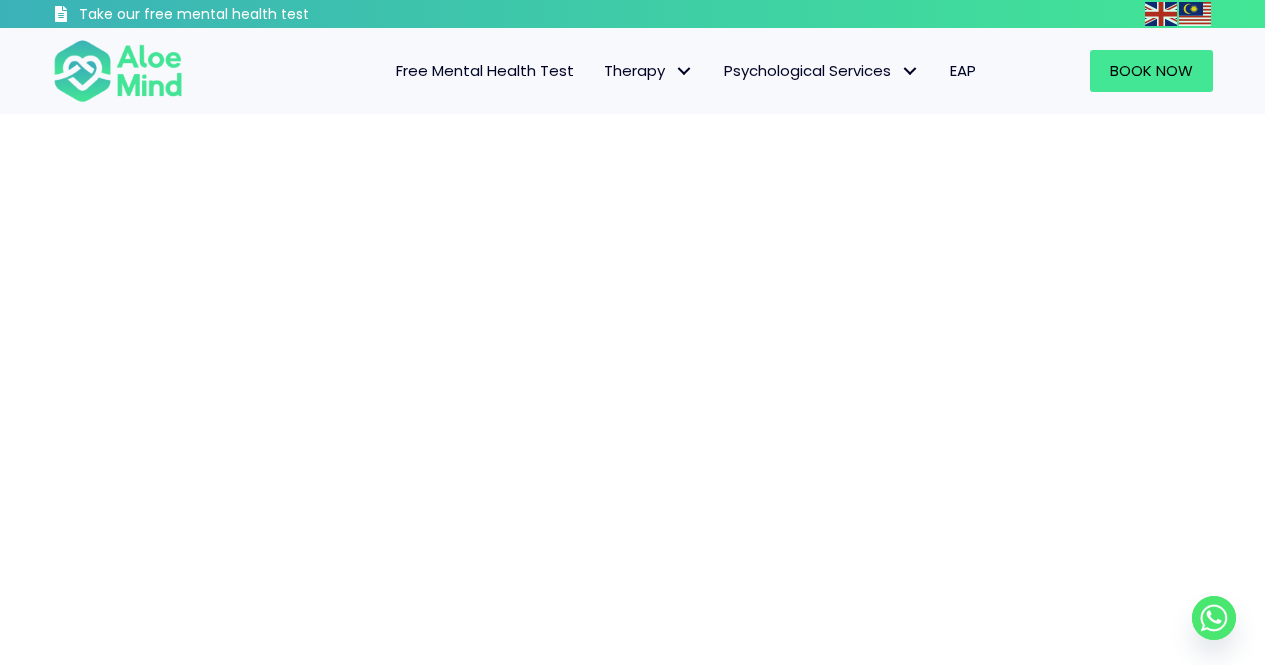 scroll, scrollTop: 0, scrollLeft: 0, axis: both 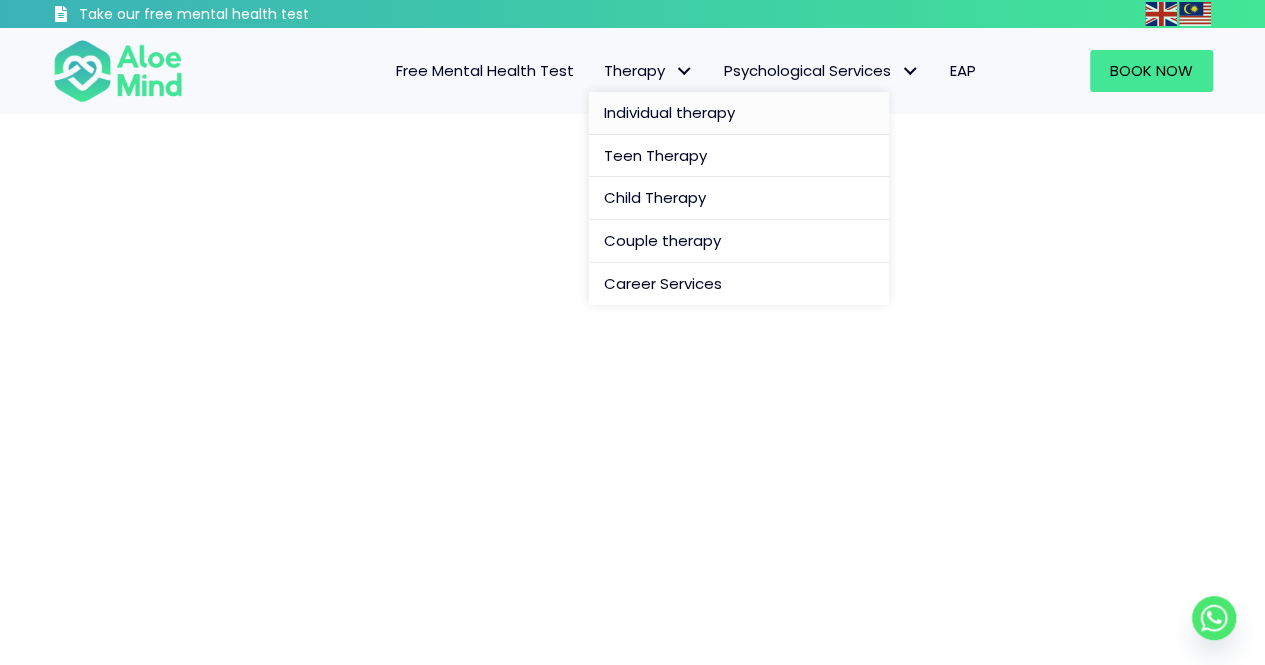 click on "Individual therapy" at bounding box center [669, 112] 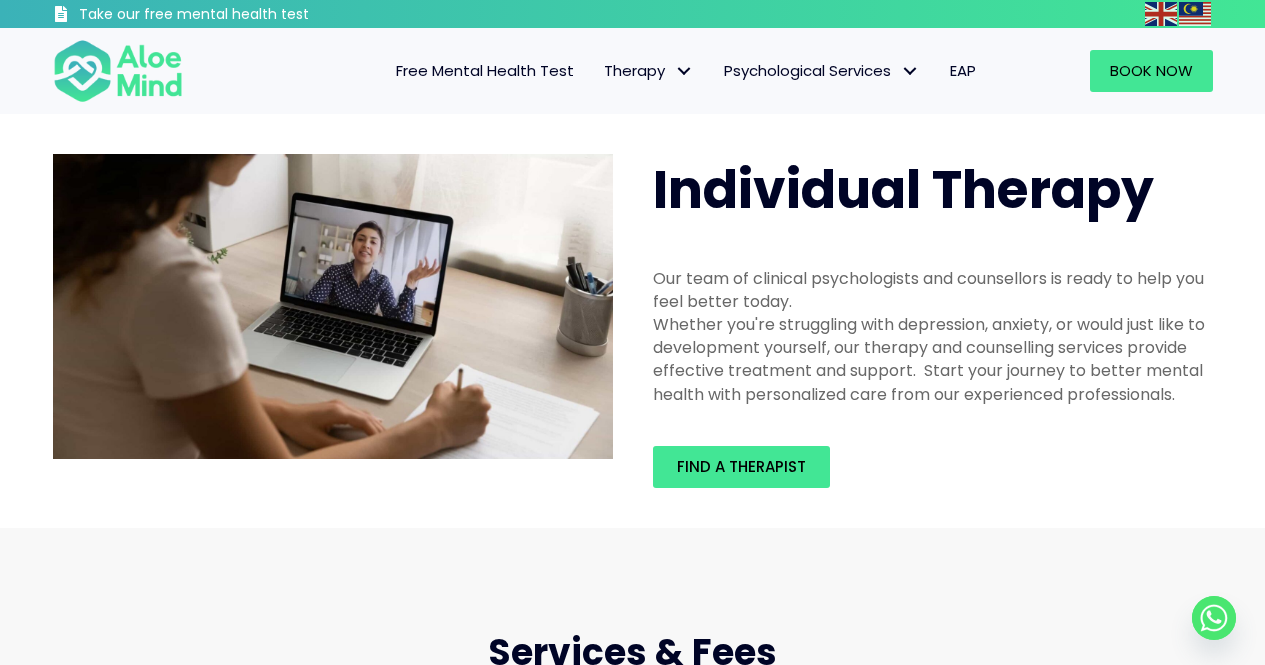 scroll, scrollTop: 0, scrollLeft: 0, axis: both 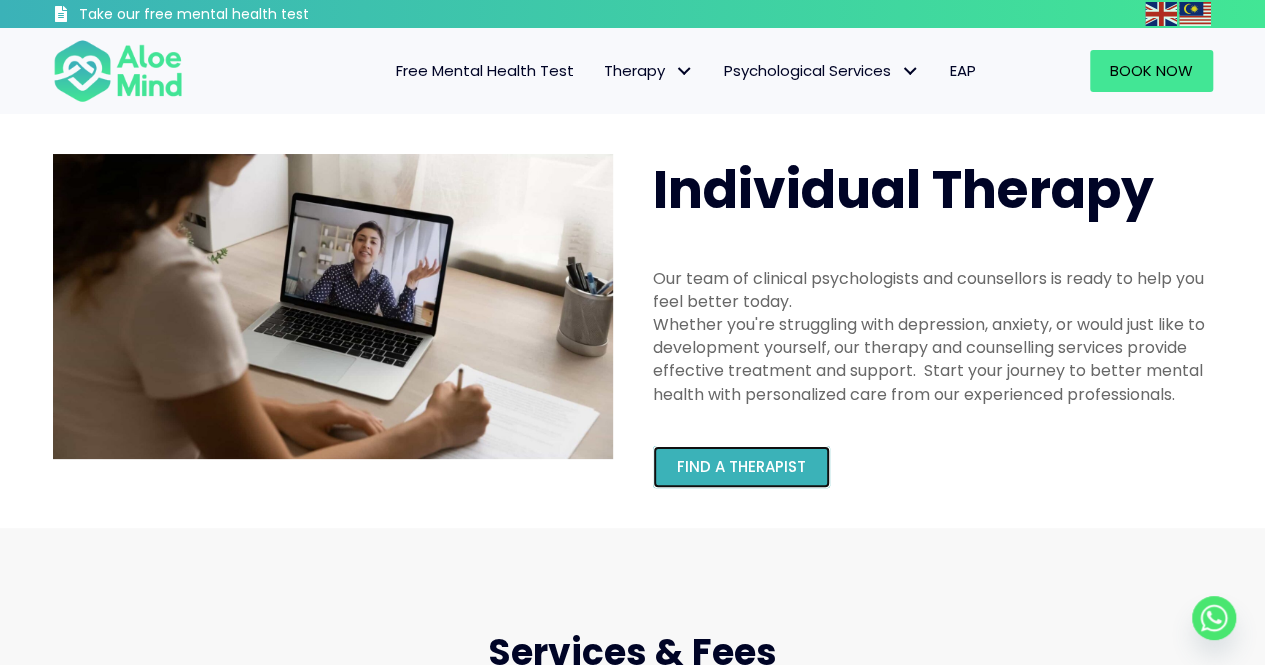 click on "Find a therapist" at bounding box center [741, 466] 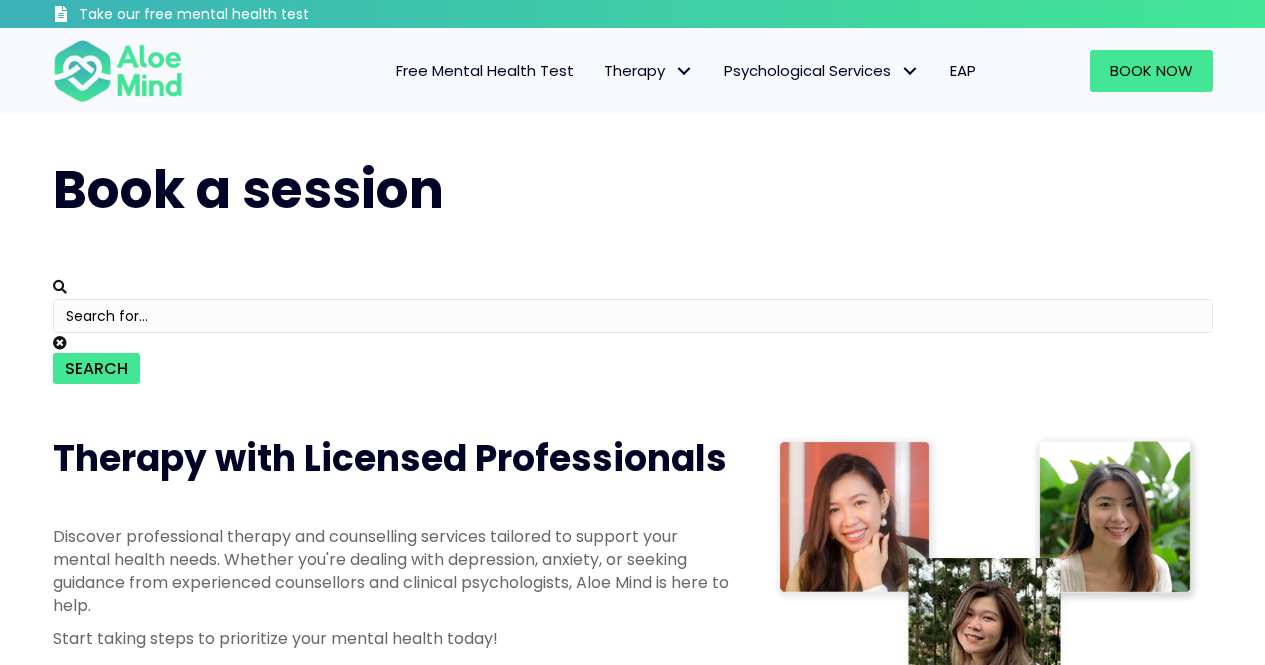 scroll, scrollTop: 0, scrollLeft: 0, axis: both 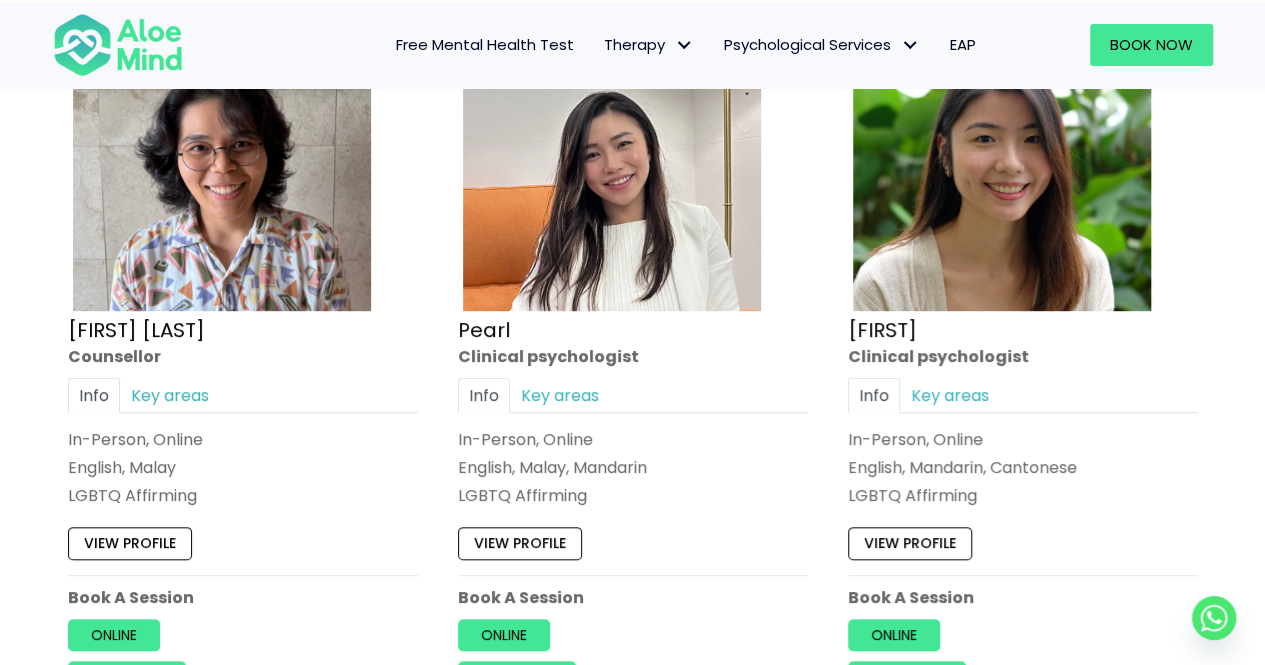 drag, startPoint x: 135, startPoint y: 529, endPoint x: 378, endPoint y: 596, distance: 252.06744 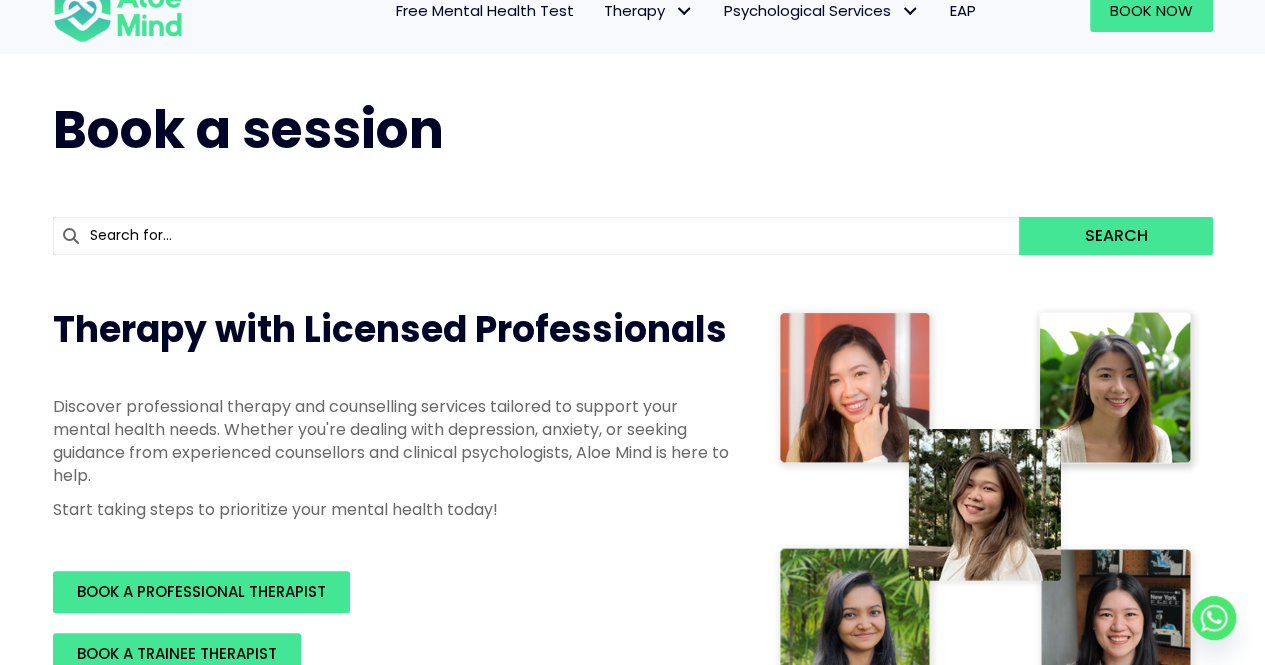 scroll, scrollTop: 0, scrollLeft: 0, axis: both 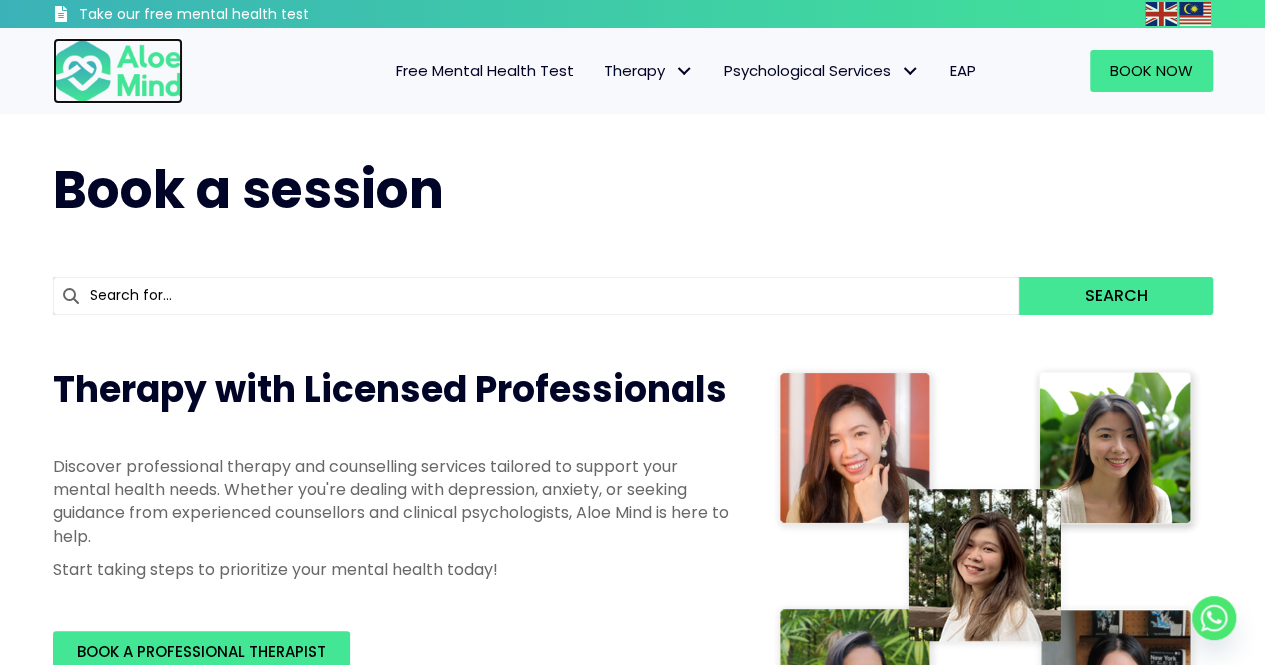 click at bounding box center [118, 71] 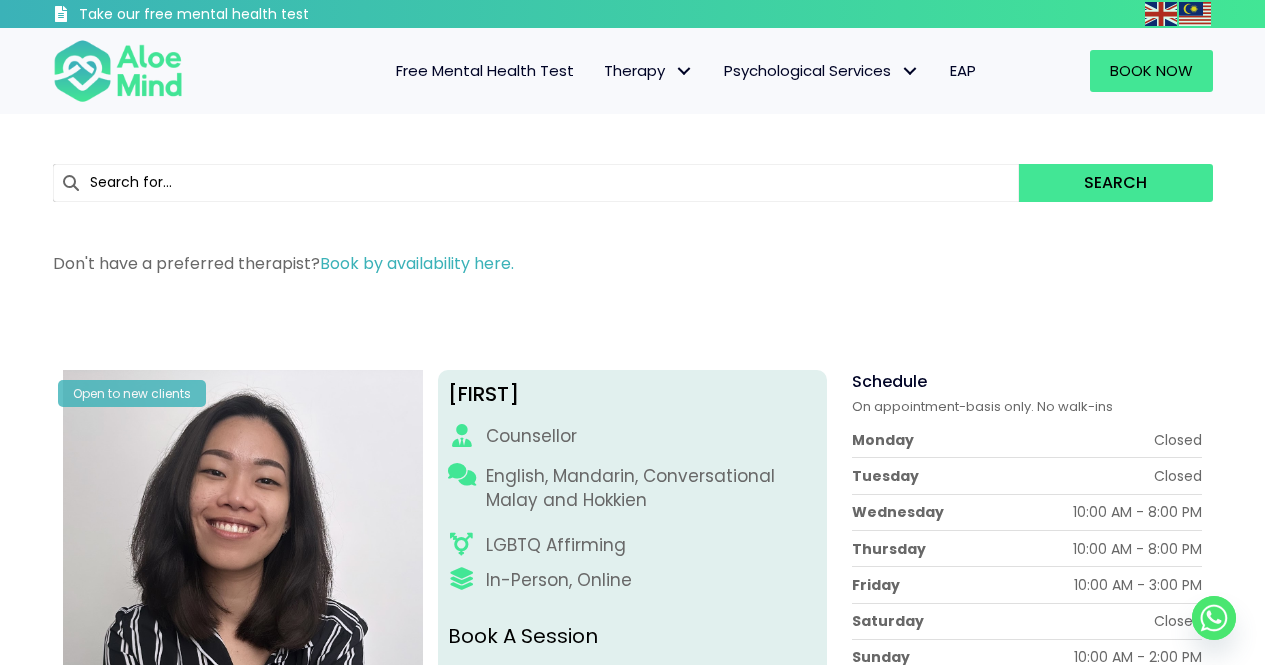 scroll, scrollTop: 0, scrollLeft: 0, axis: both 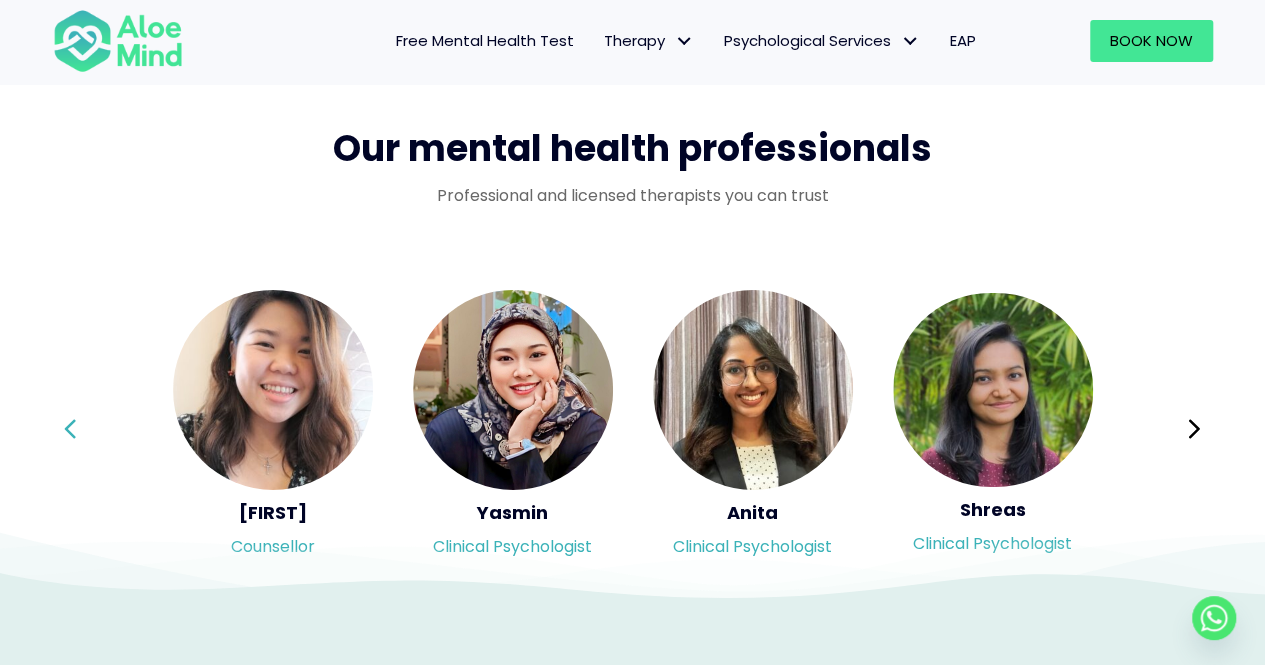 click 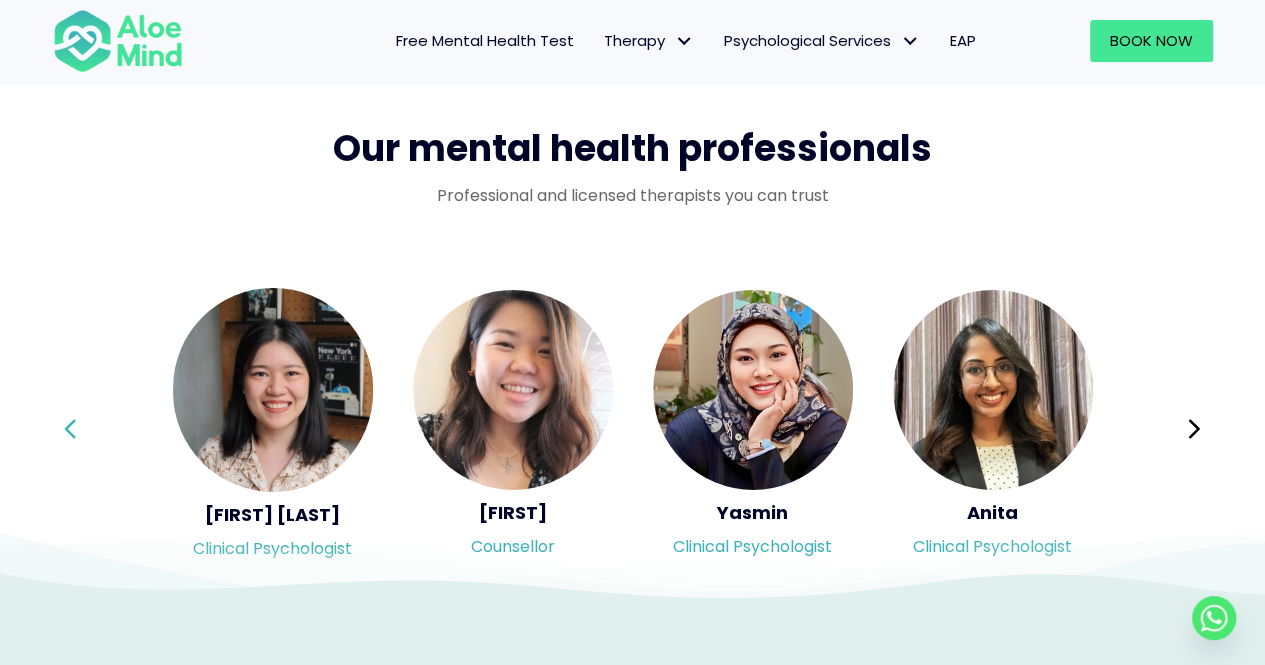 click 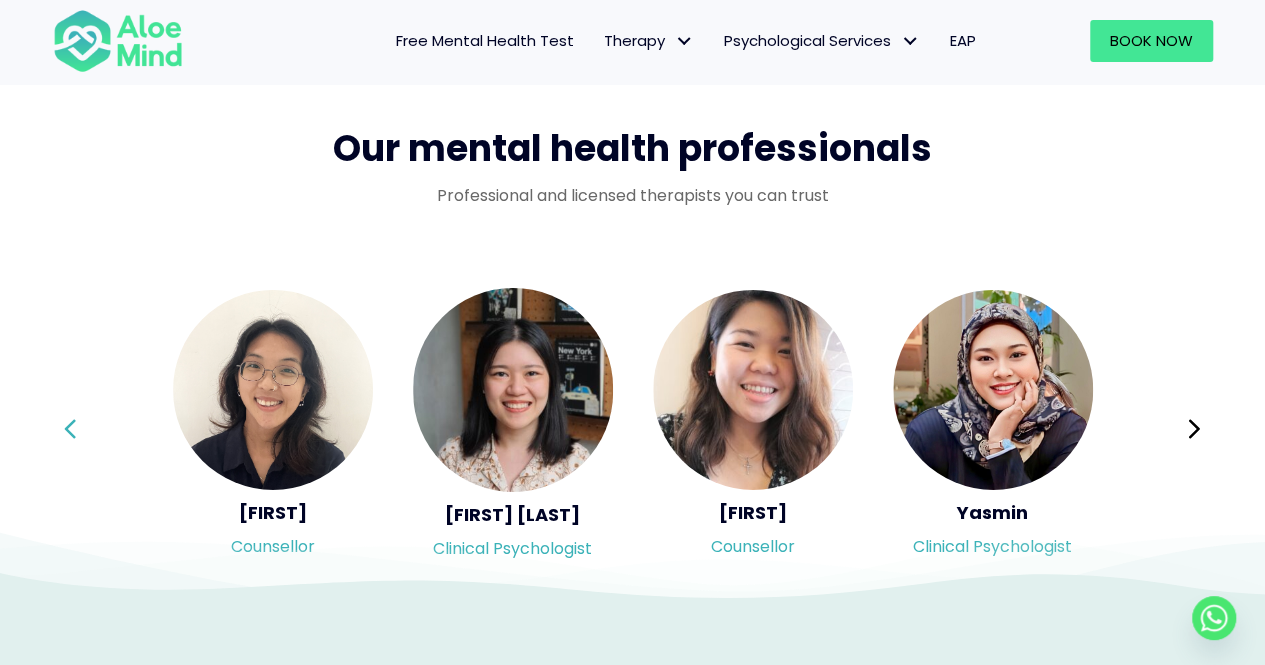 click 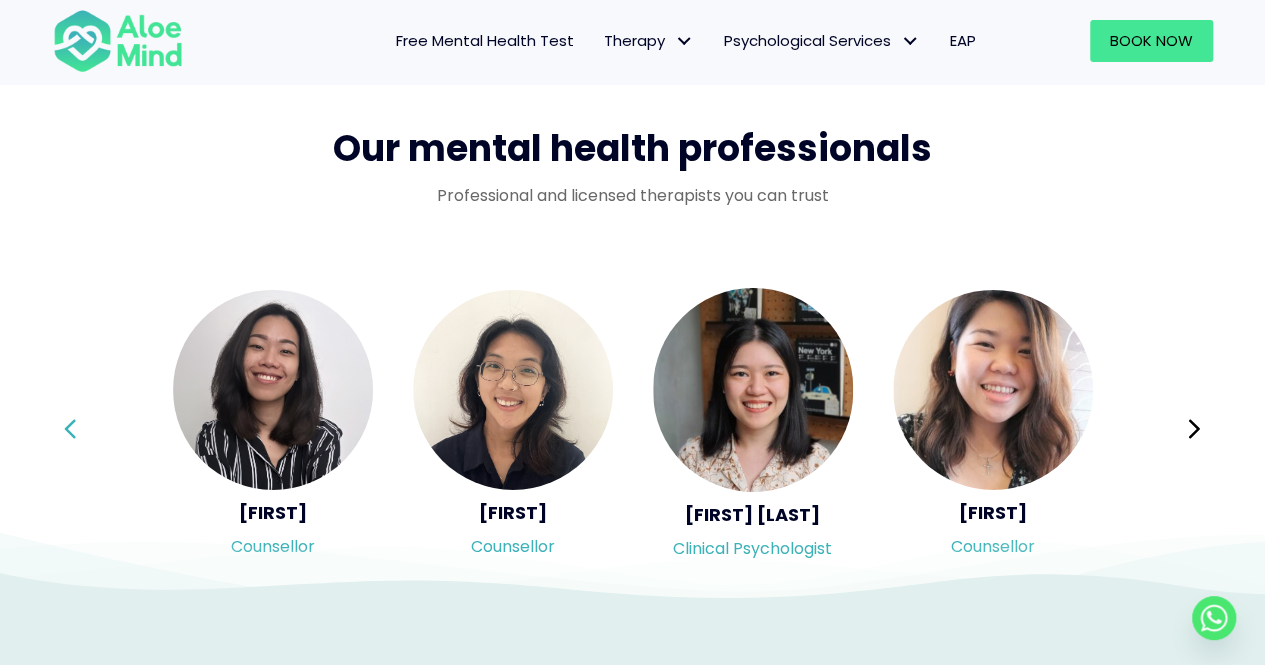 click on "Syndy Clinical psychologist
Diveena Clinical psychologist
Elynna Counsellor
Emelyne Counsellor" at bounding box center [633, 429] 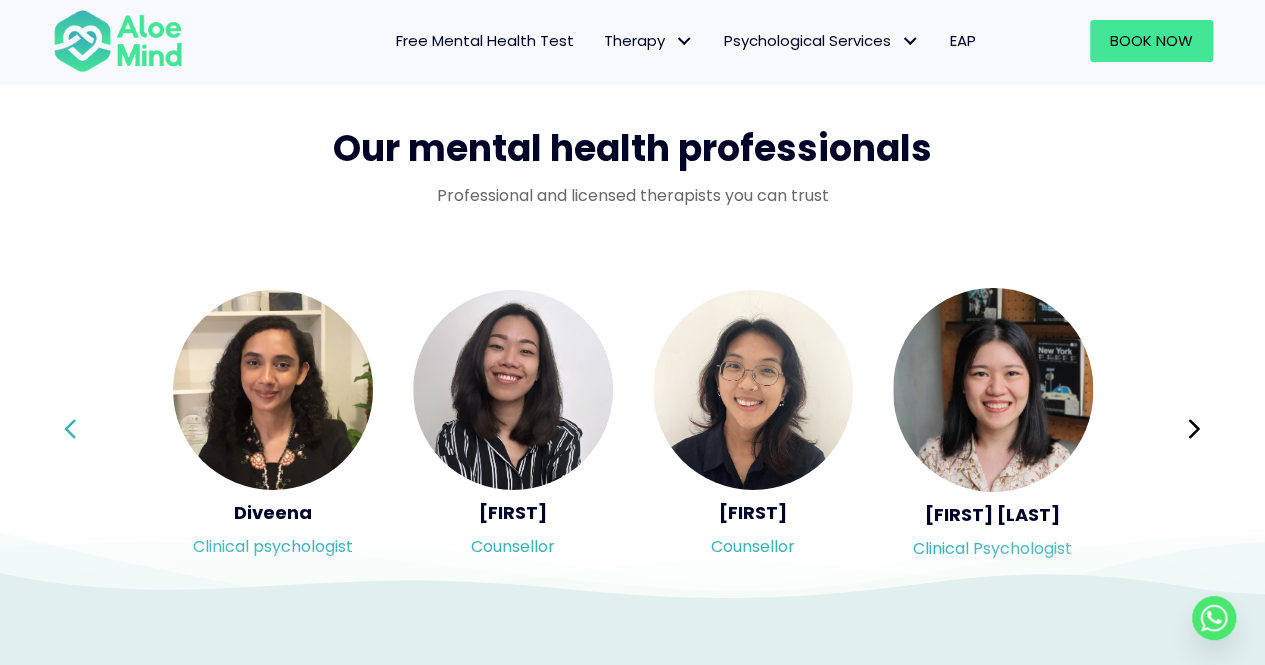 click on "Syndy Clinical psychologist
Diveena Clinical psychologist
Elynna Counsellor
Emelyne Counsellor" at bounding box center (633, 429) 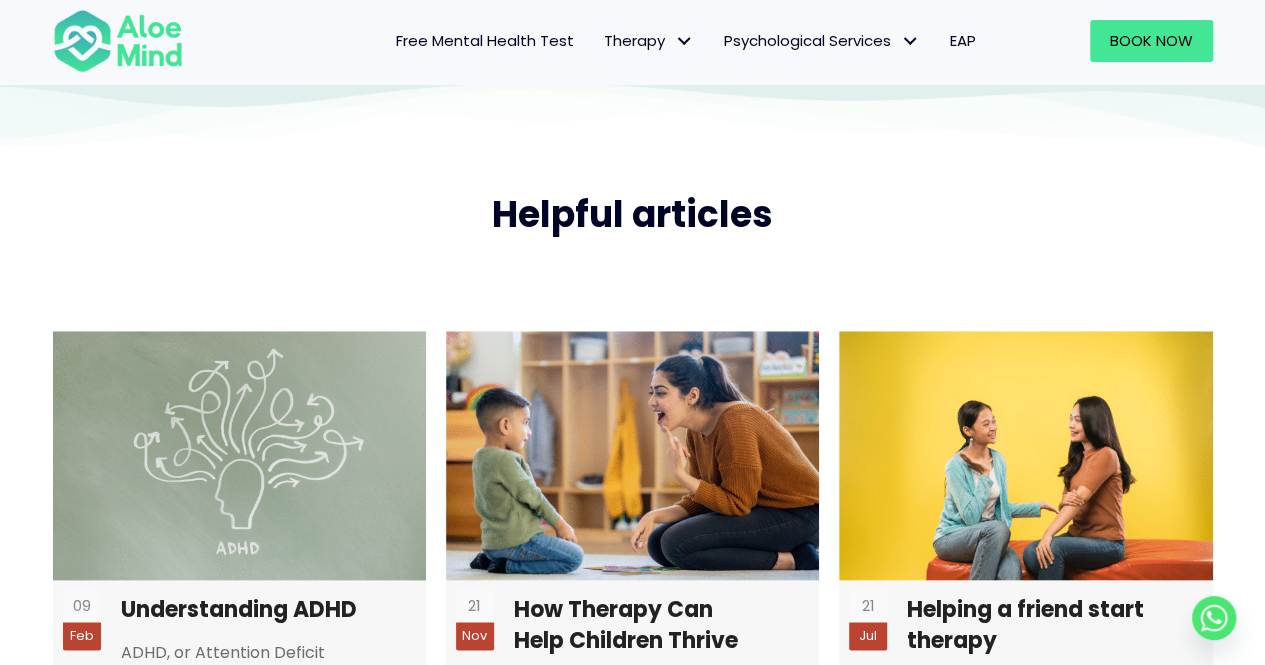 scroll, scrollTop: 4800, scrollLeft: 0, axis: vertical 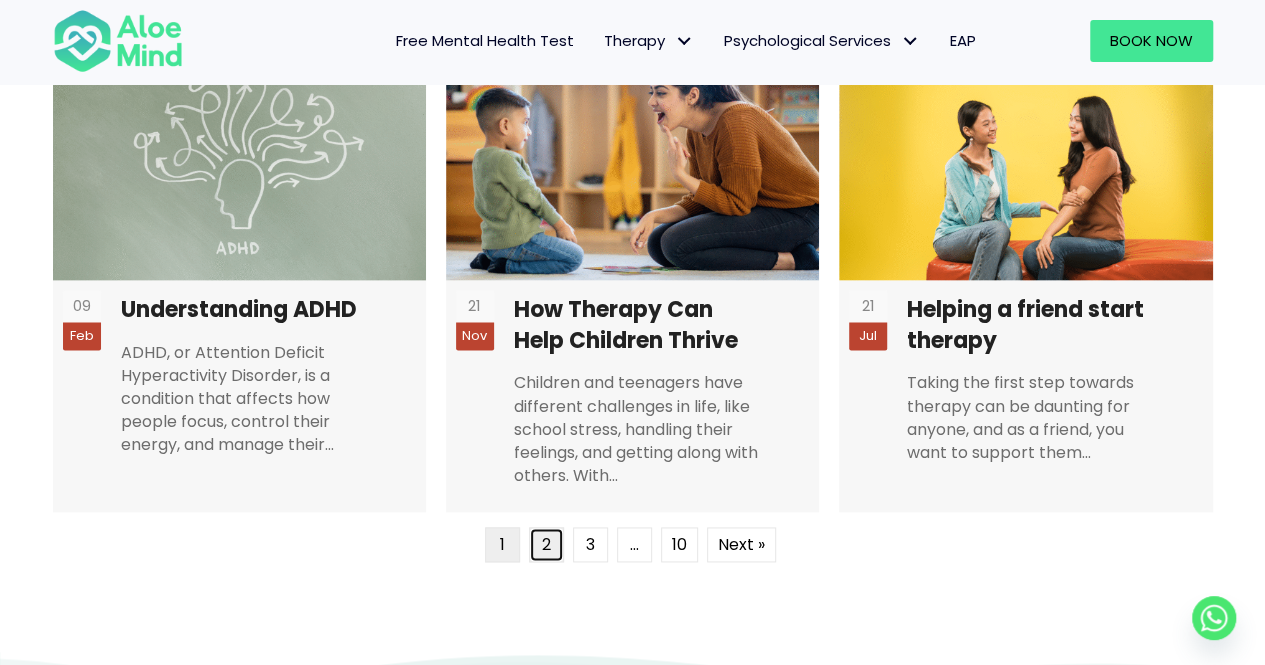 drag, startPoint x: 984, startPoint y: 407, endPoint x: 535, endPoint y: 547, distance: 470.3201 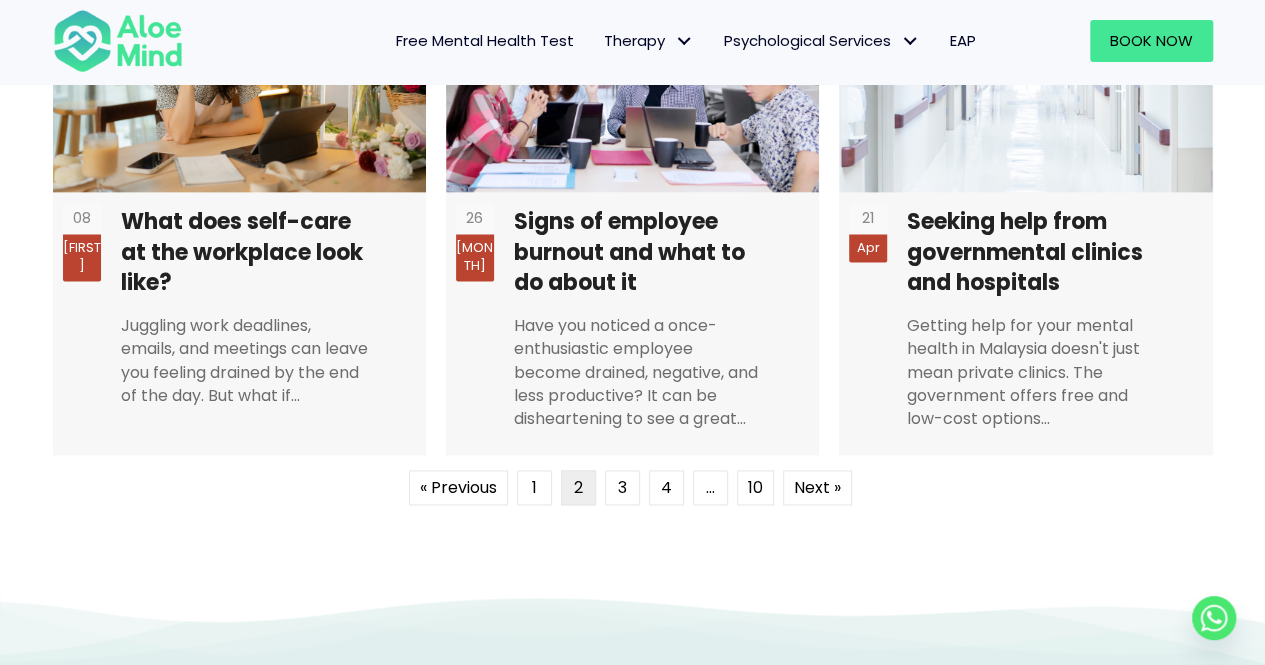 scroll, scrollTop: 4910, scrollLeft: 0, axis: vertical 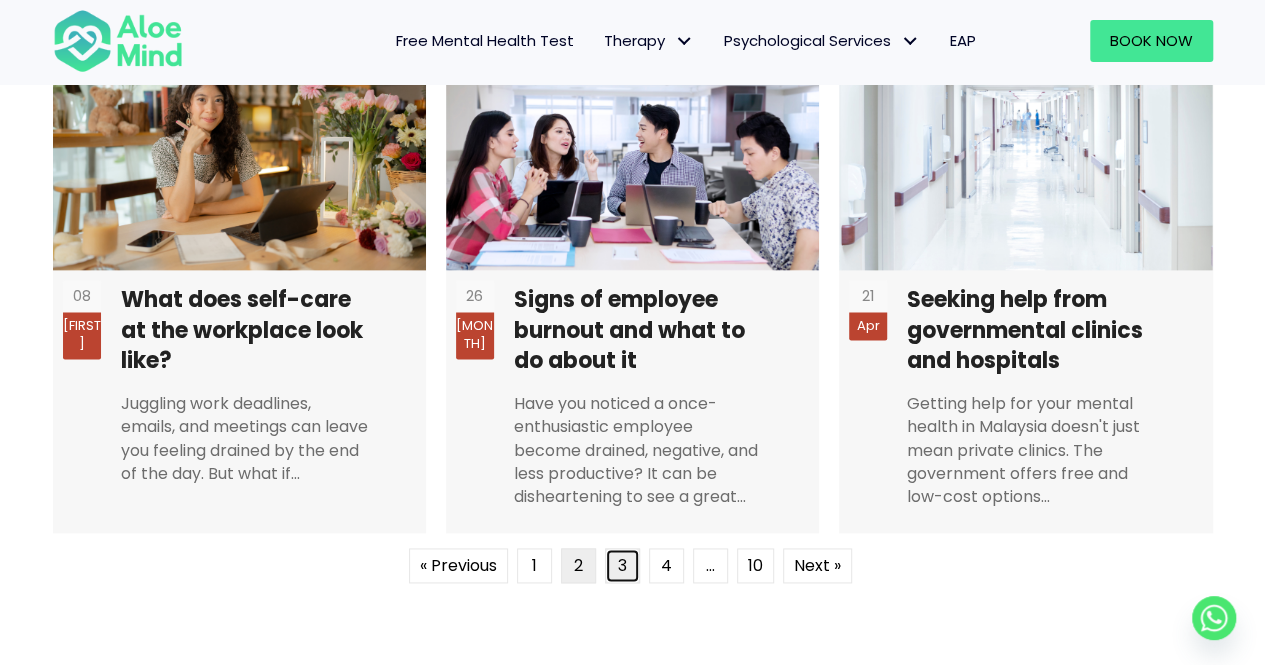 click on "3" at bounding box center (622, 565) 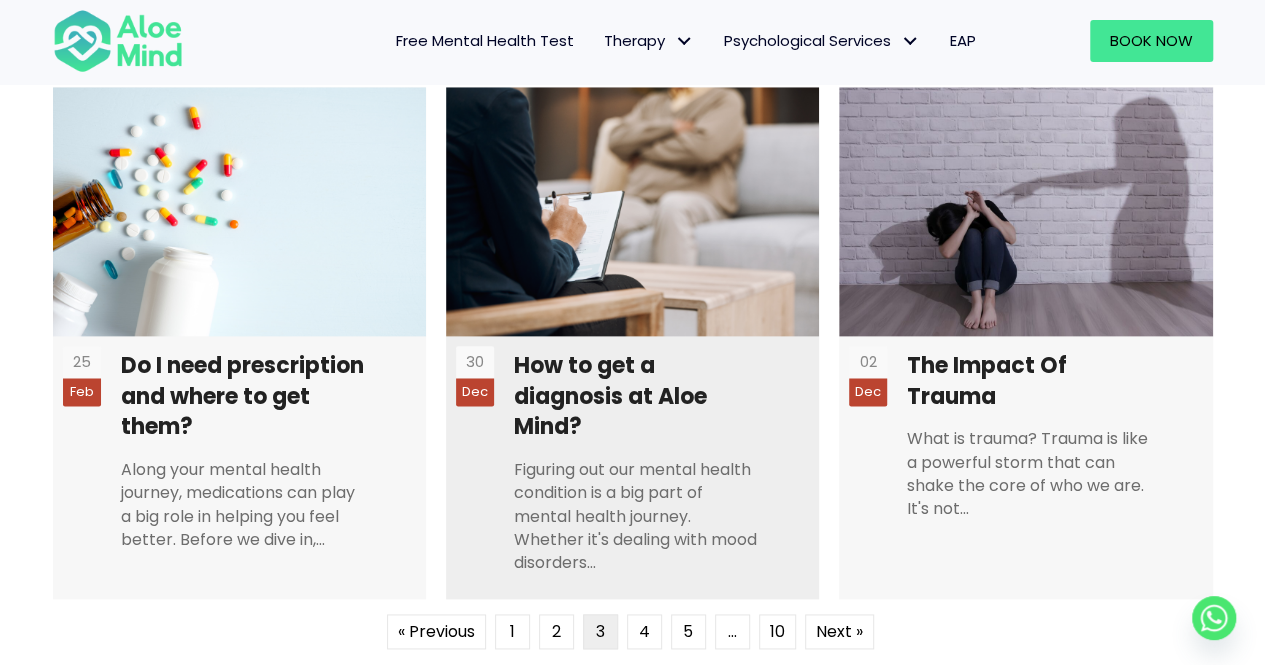 scroll, scrollTop: 4810, scrollLeft: 0, axis: vertical 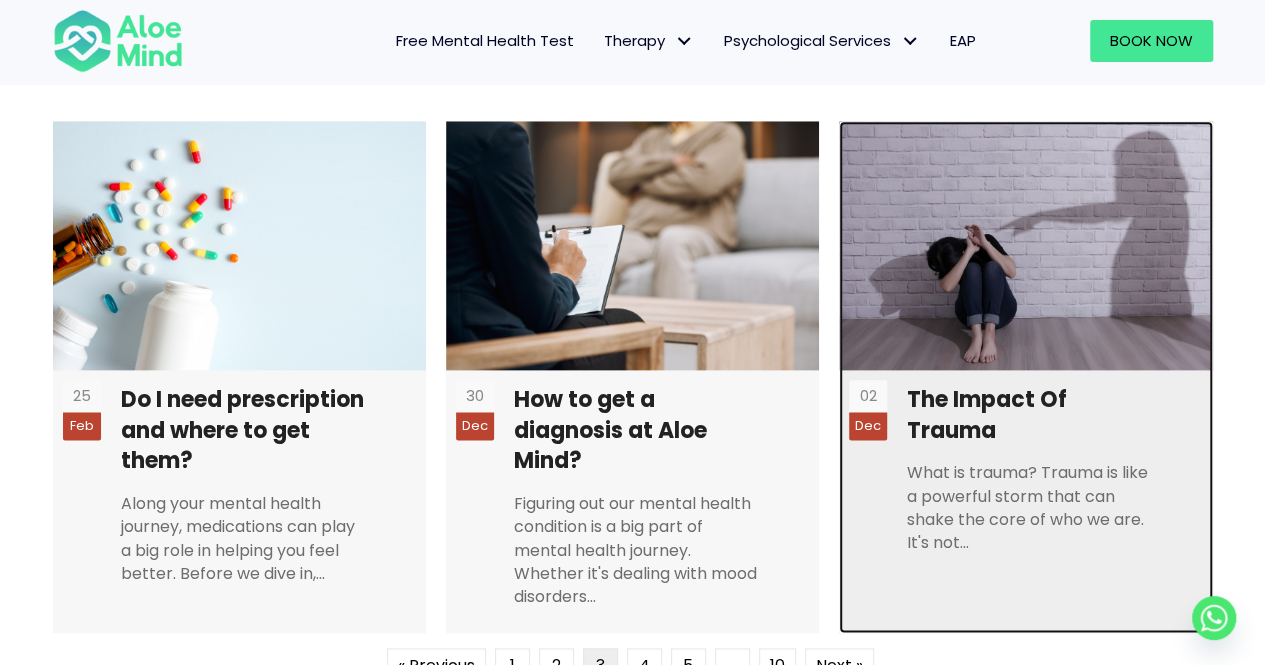 click at bounding box center (1025, 377) 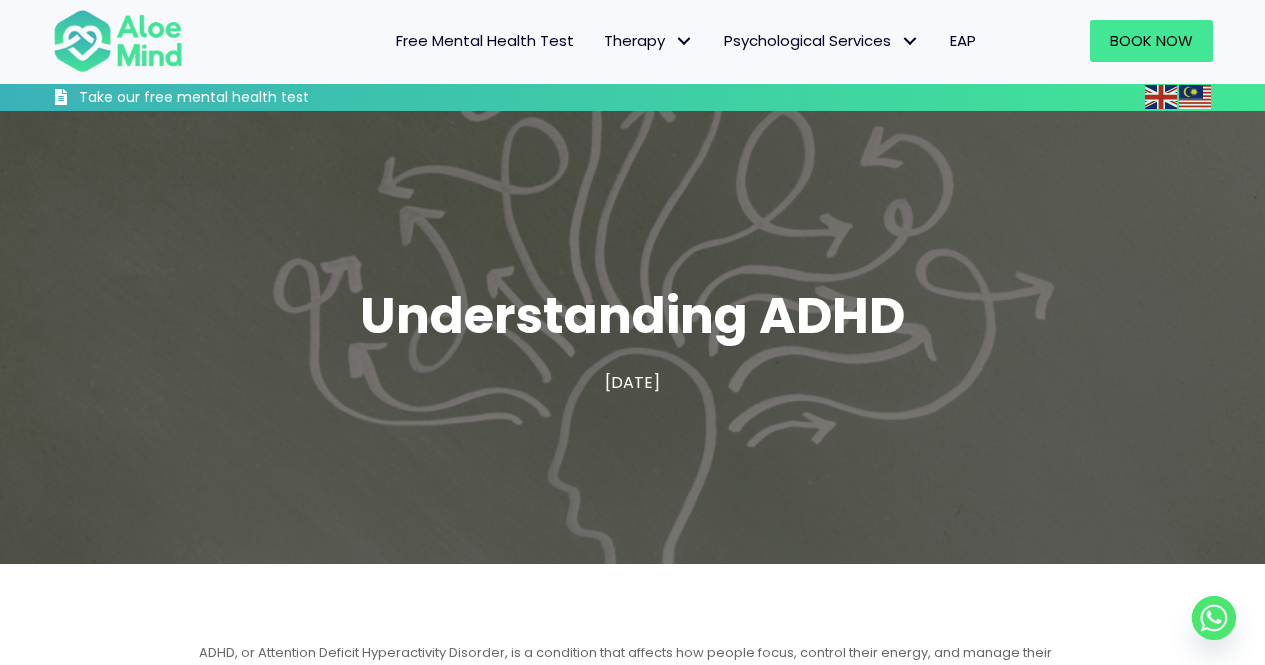 scroll, scrollTop: 500, scrollLeft: 0, axis: vertical 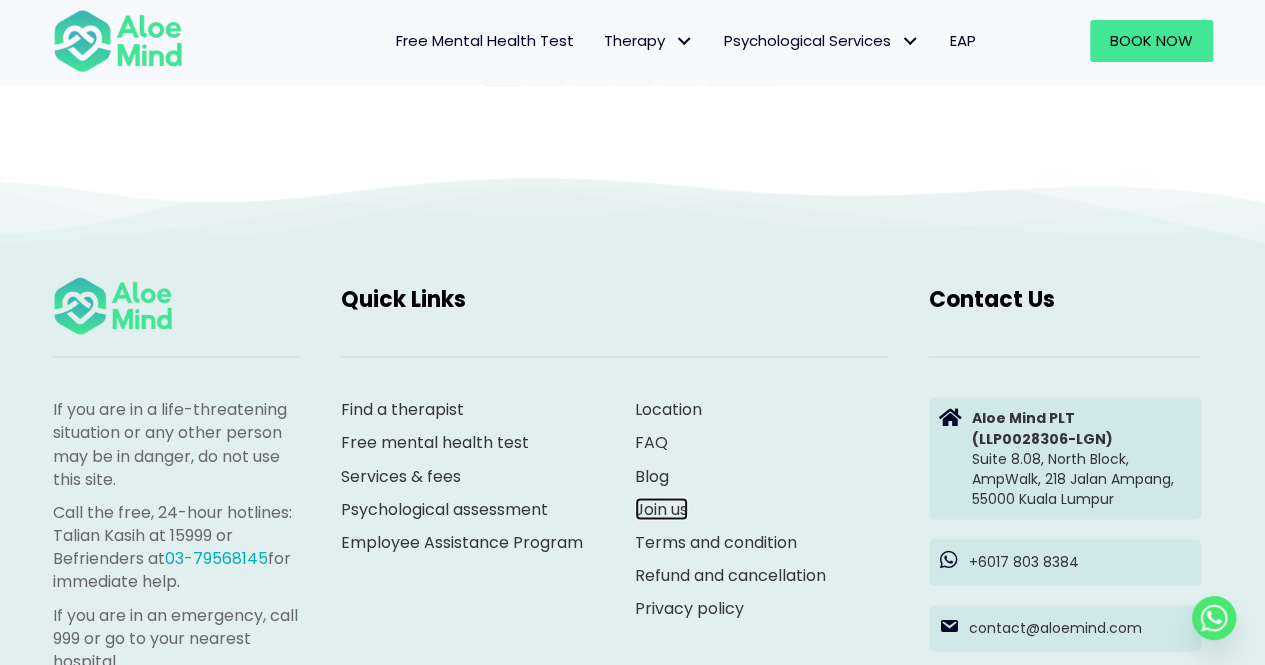 click on "Join us" at bounding box center (661, 508) 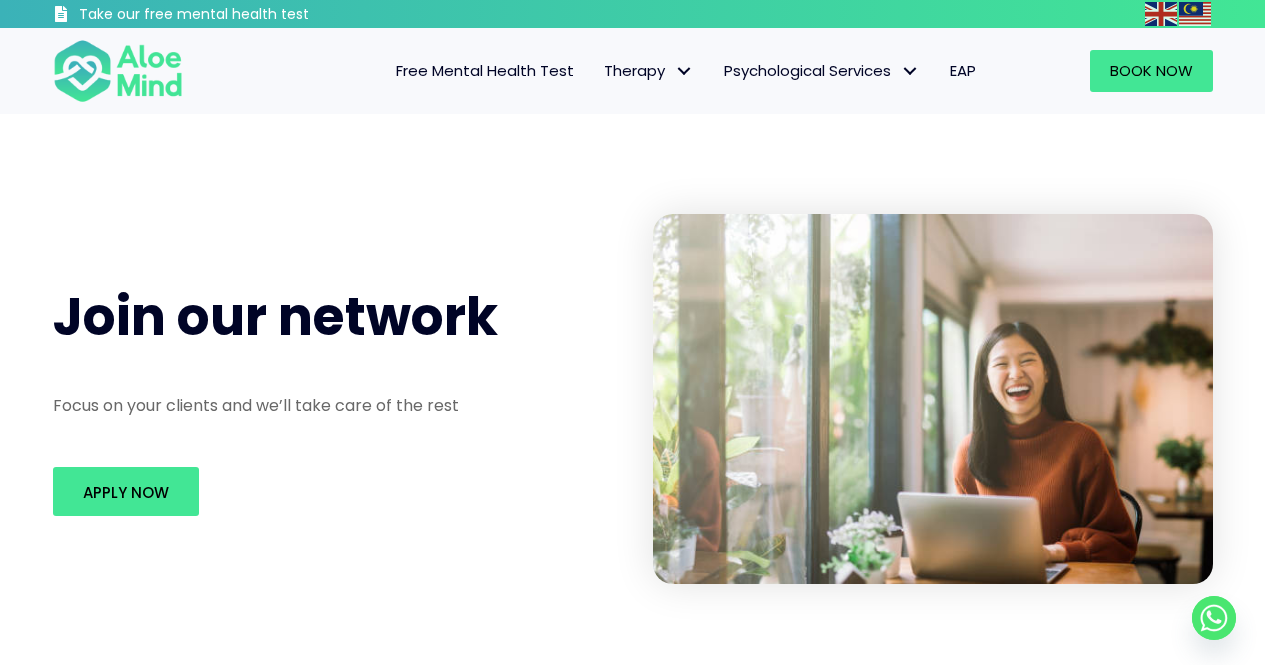 scroll, scrollTop: 0, scrollLeft: 0, axis: both 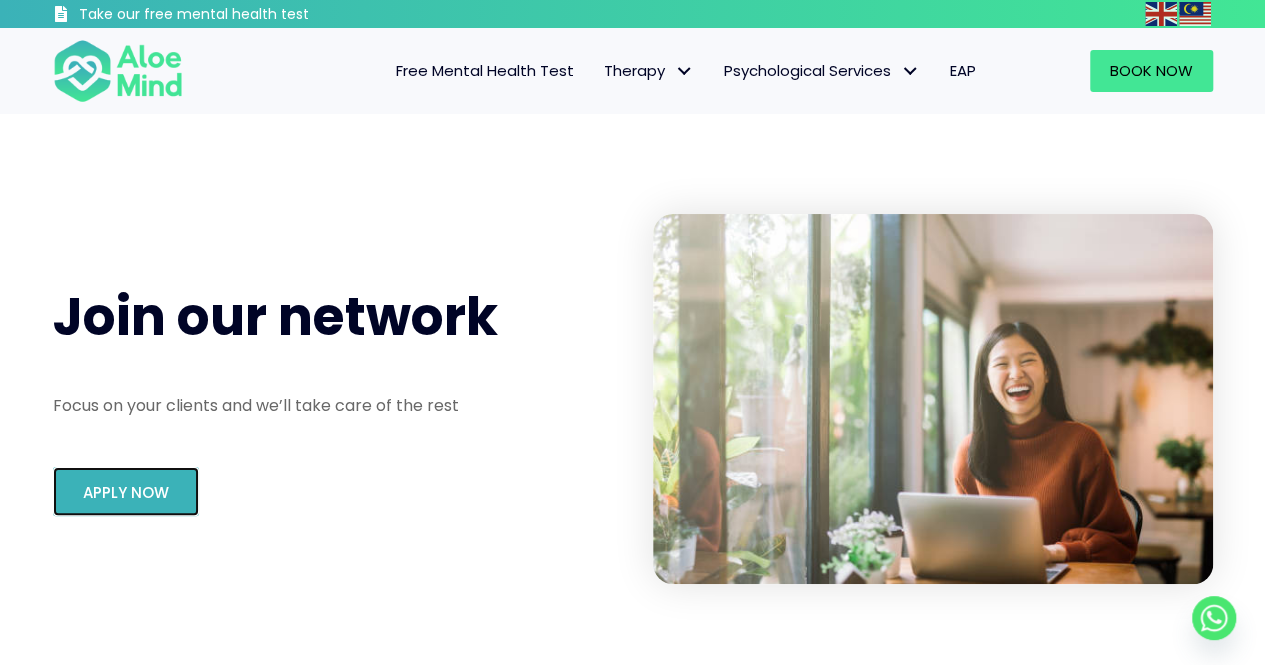 click on "Apply Now" at bounding box center [126, 492] 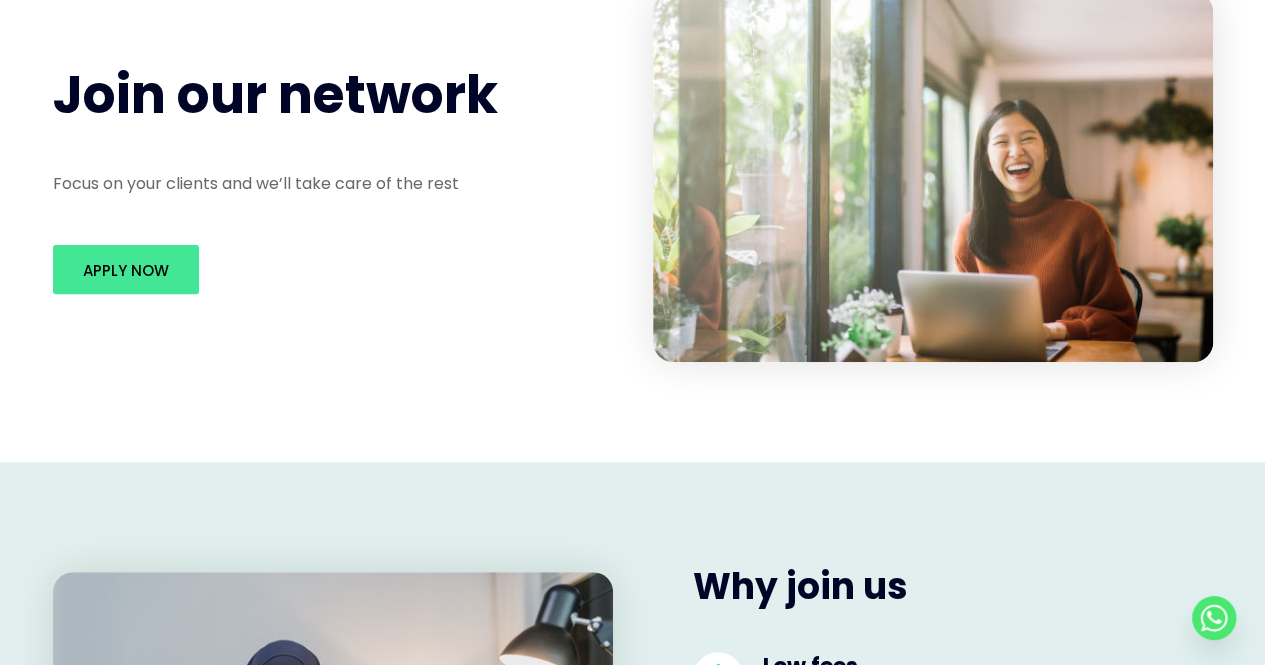 scroll, scrollTop: 0, scrollLeft: 0, axis: both 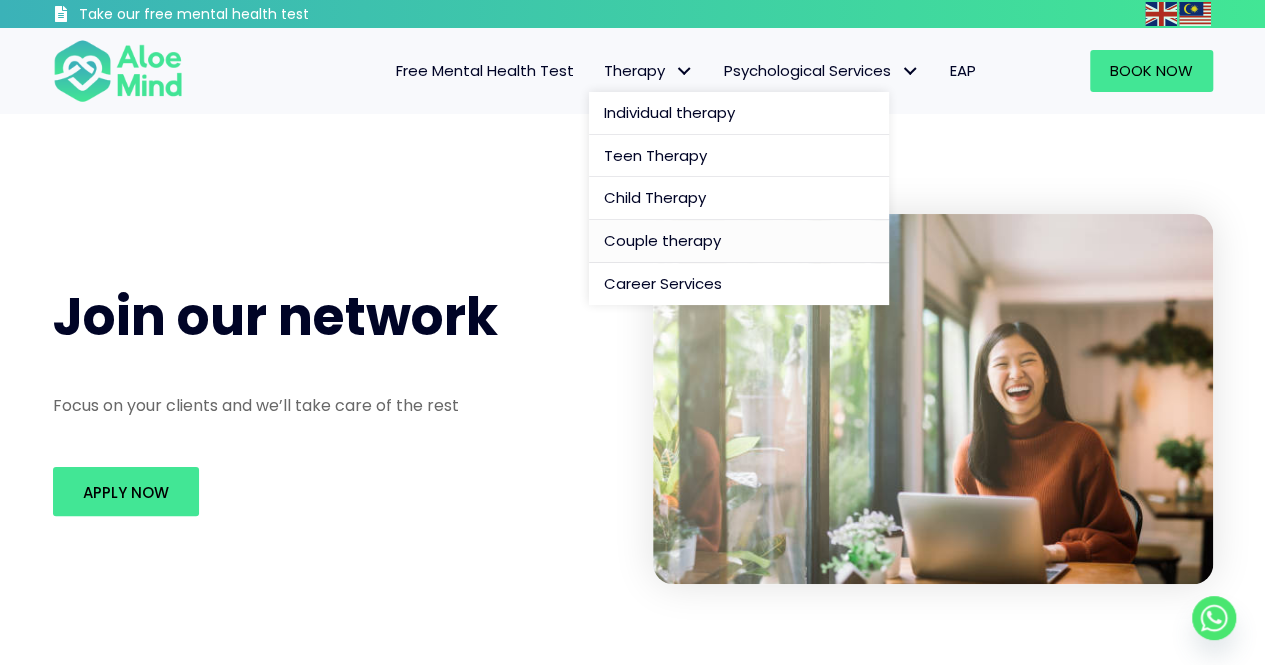 click on "Couple therapy" at bounding box center [662, 240] 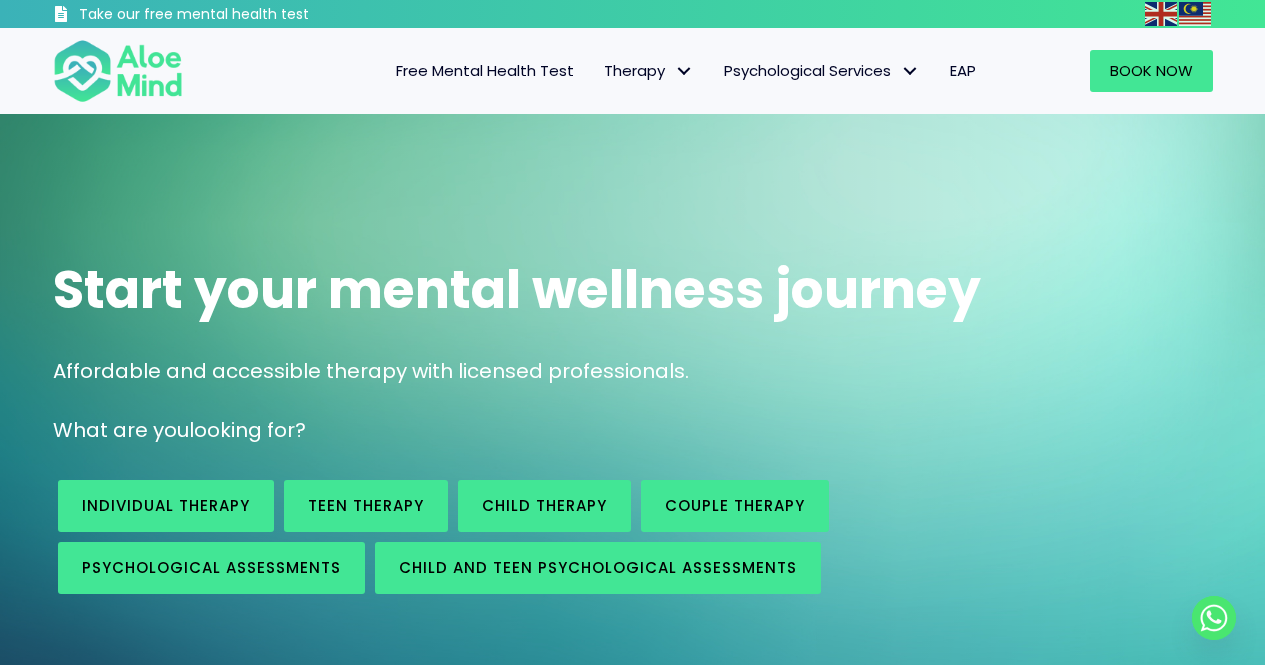 scroll, scrollTop: 0, scrollLeft: 0, axis: both 